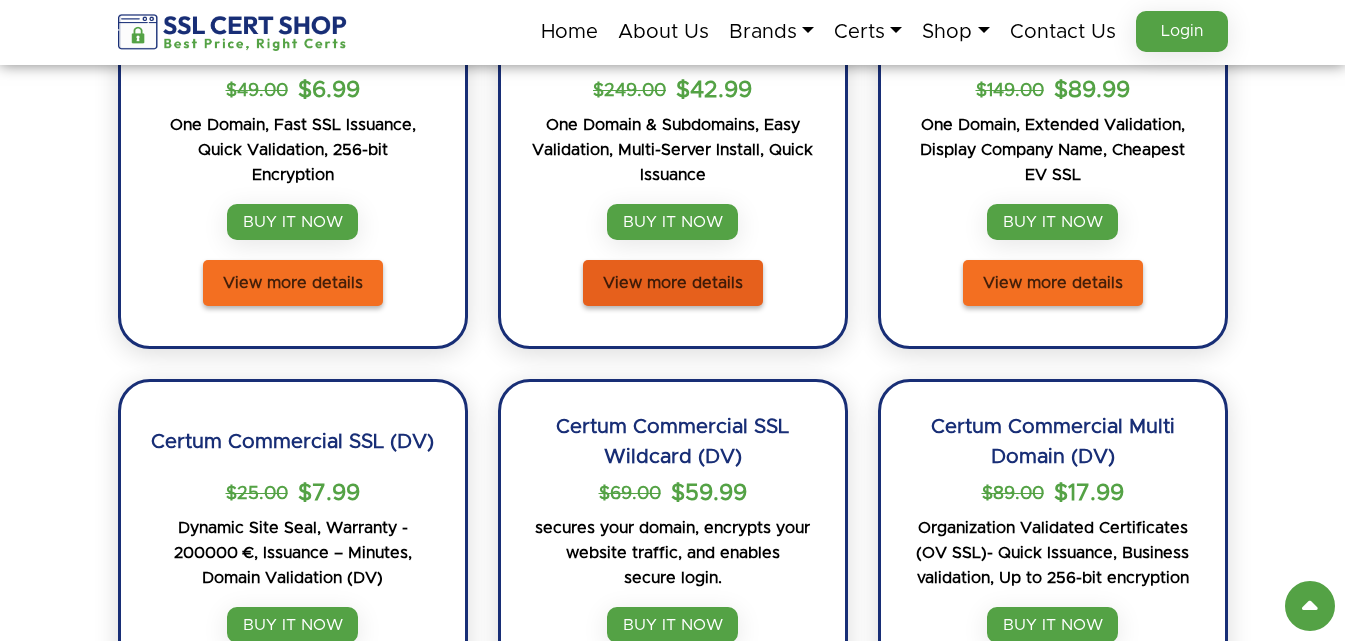 scroll, scrollTop: 0, scrollLeft: 0, axis: both 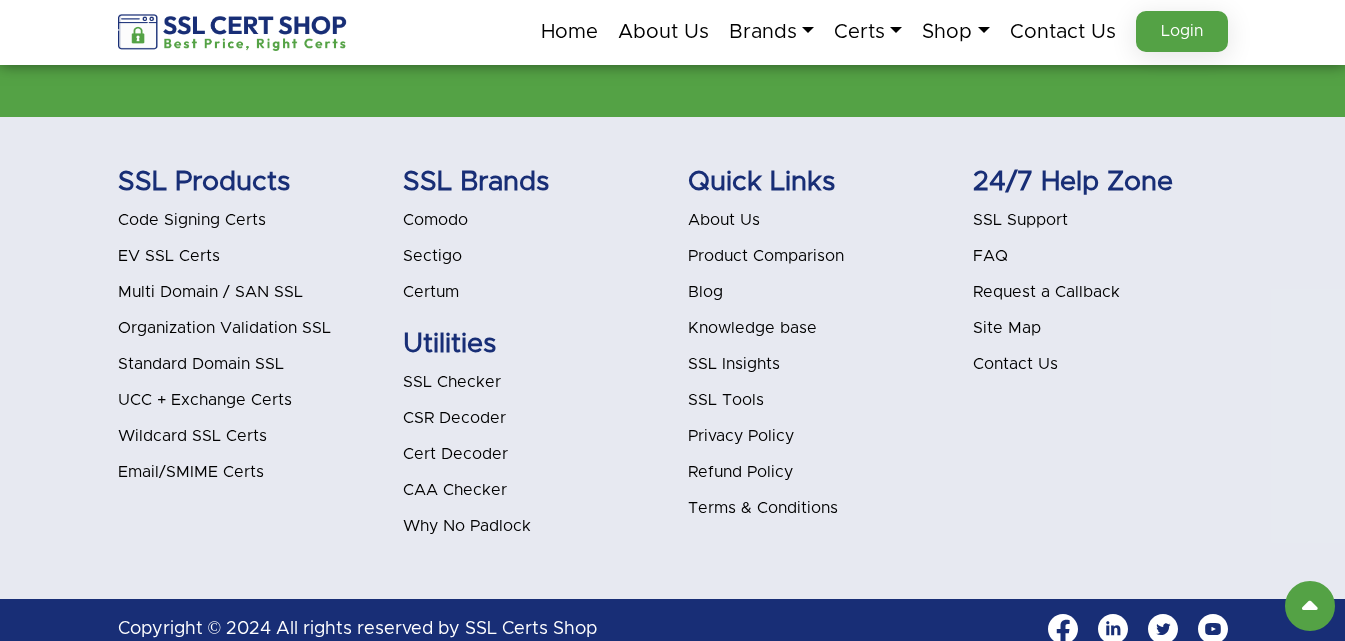 click on "Blog" at bounding box center (705, 292) 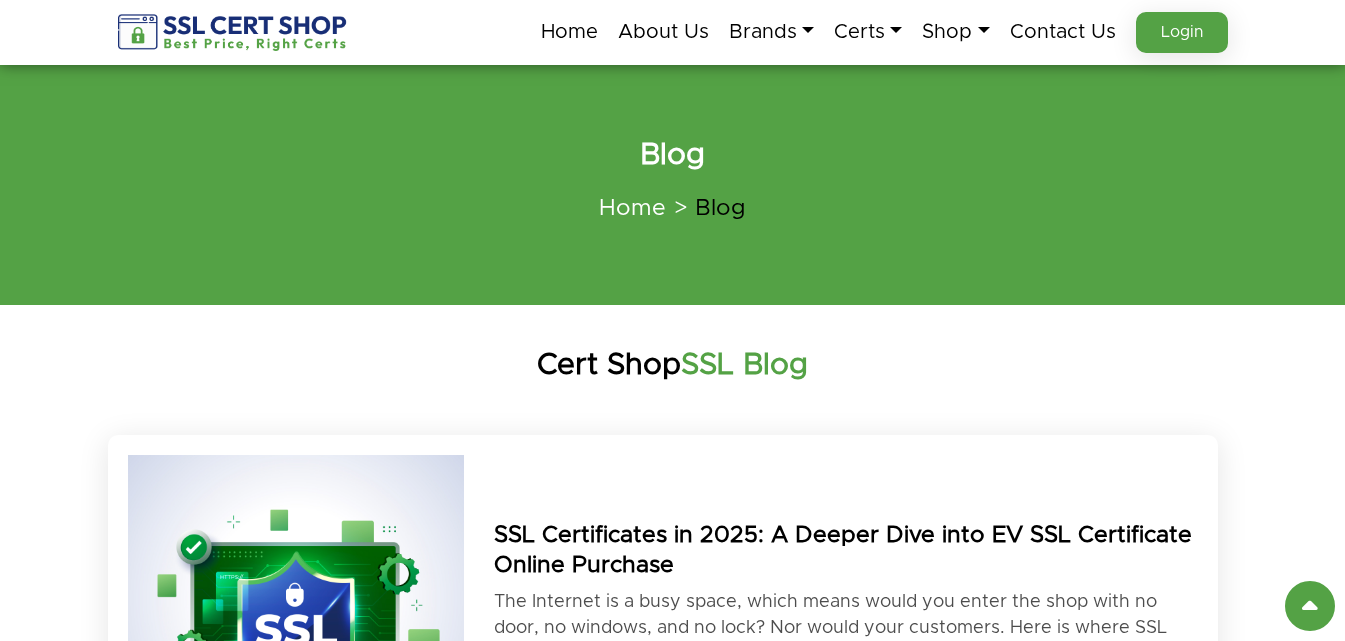 scroll, scrollTop: 0, scrollLeft: 0, axis: both 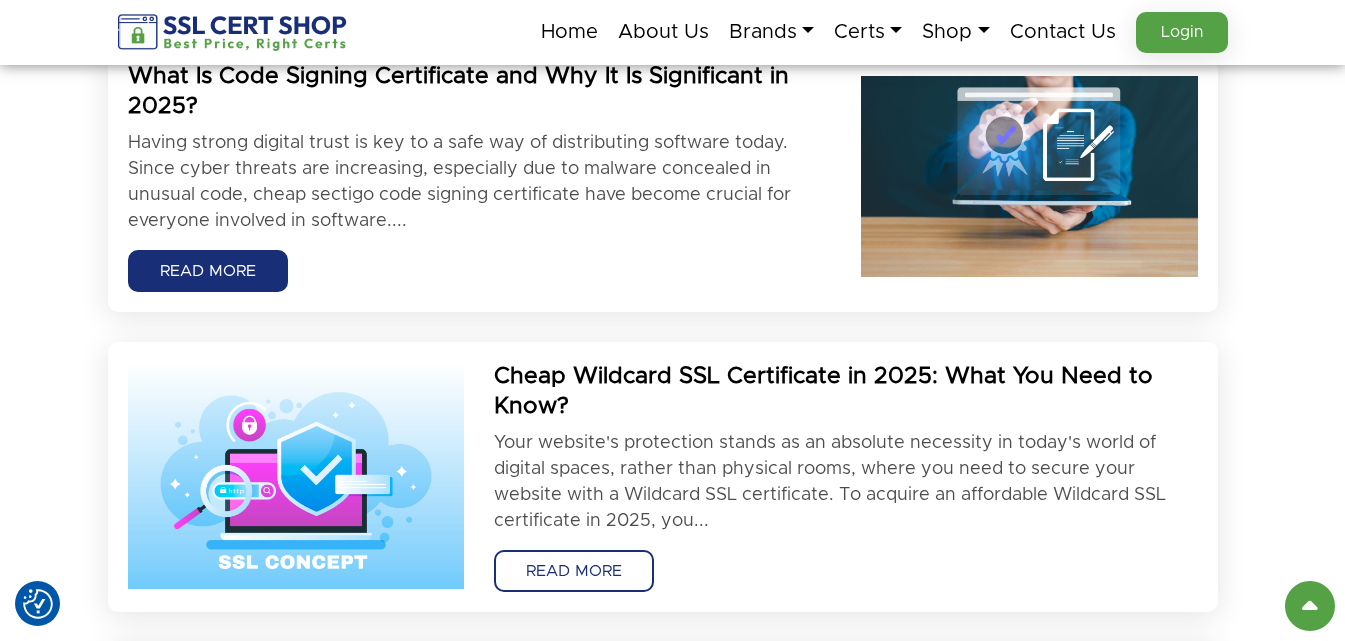 click on "READ MORE" at bounding box center (574, 571) 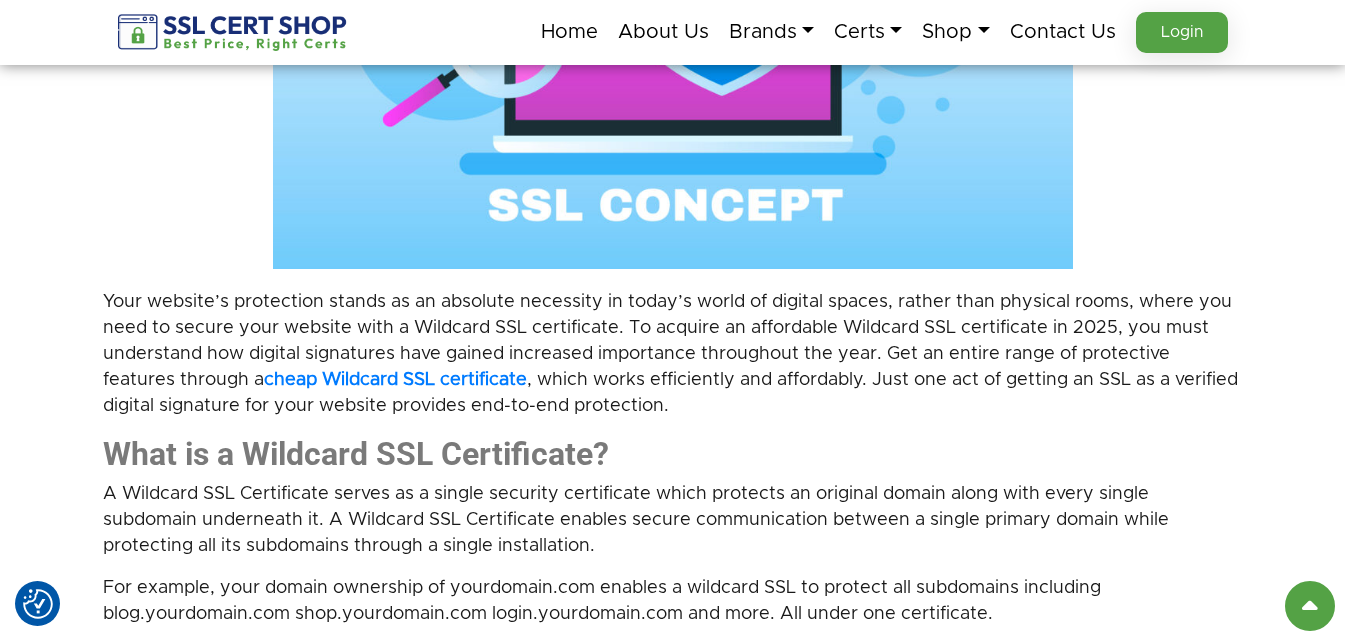 scroll, scrollTop: 1046, scrollLeft: 0, axis: vertical 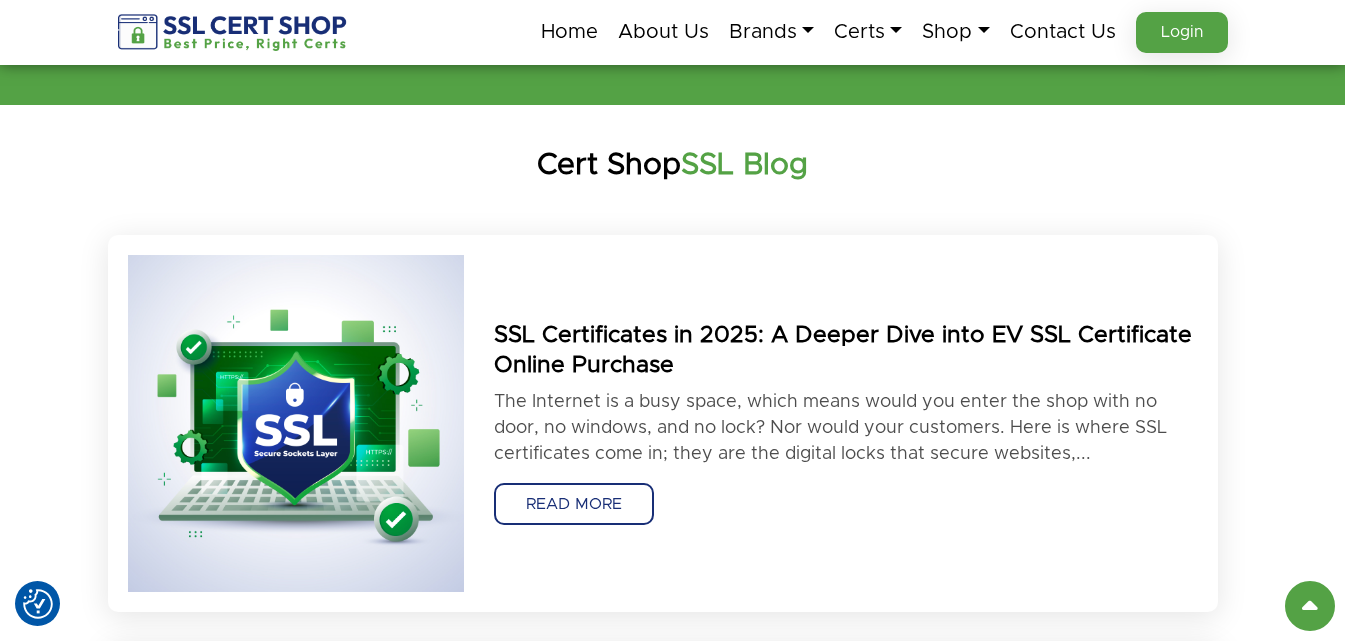 click on "READ MORE" at bounding box center (574, 504) 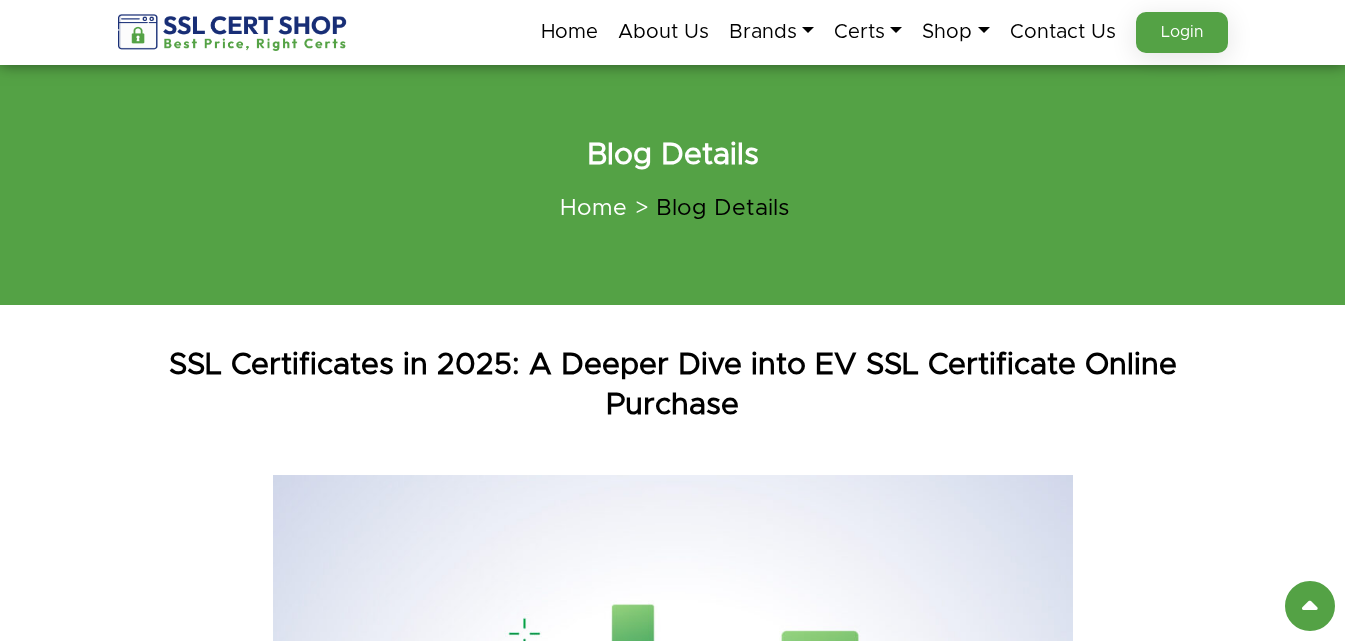 scroll, scrollTop: 0, scrollLeft: 0, axis: both 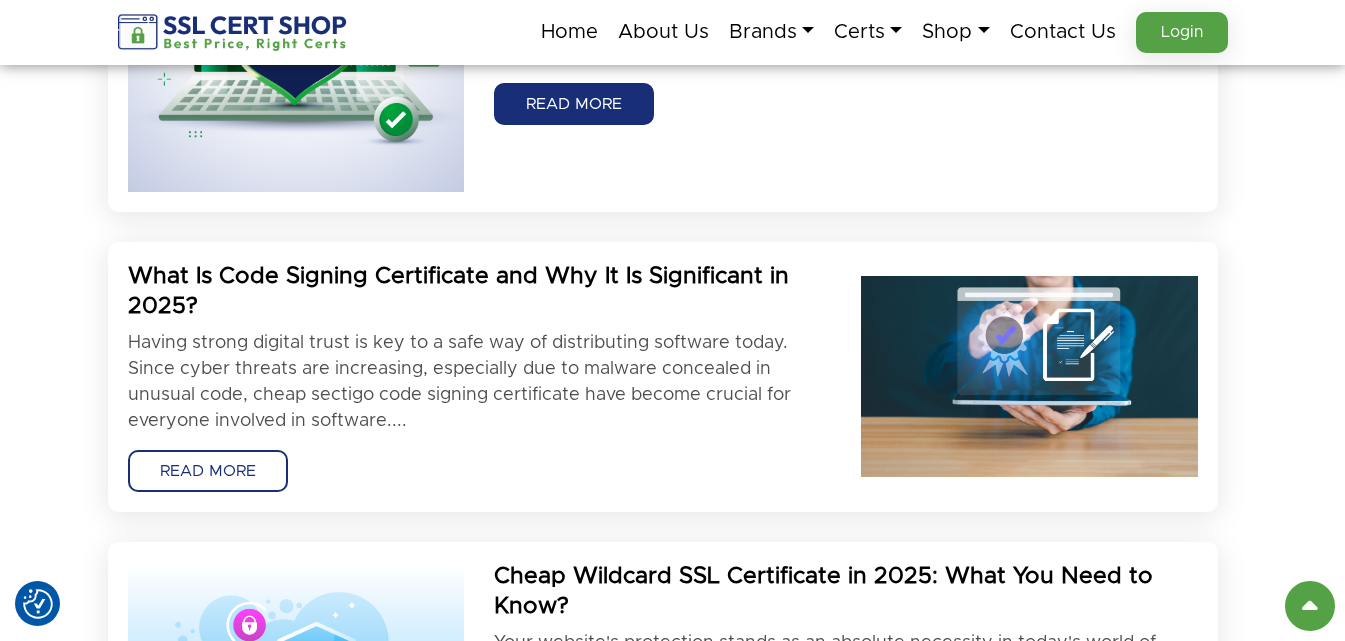 click on "READ MORE" at bounding box center (208, 471) 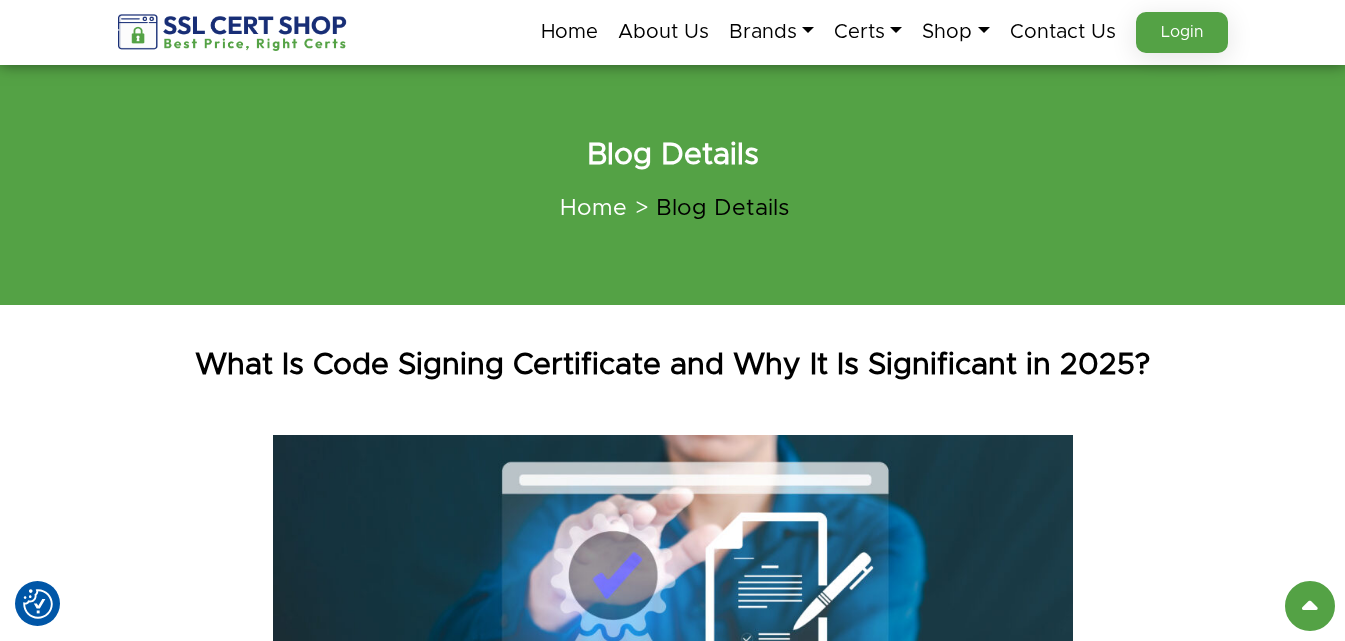 scroll, scrollTop: 0, scrollLeft: 0, axis: both 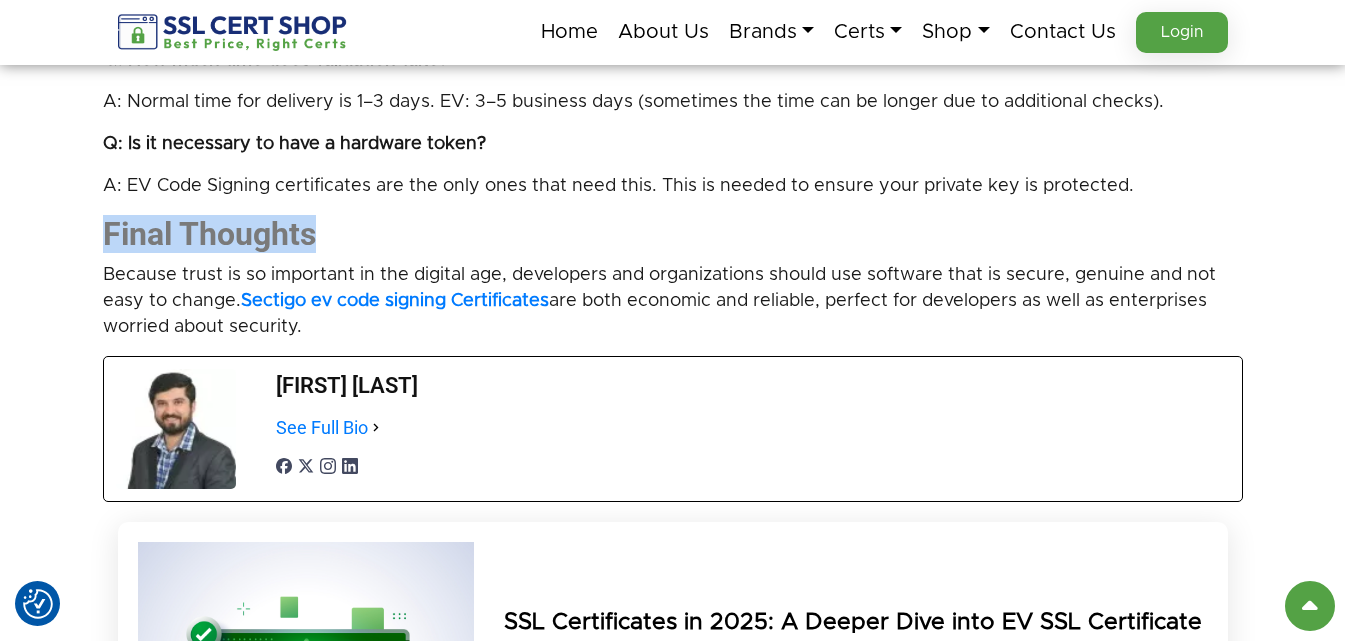 drag, startPoint x: 92, startPoint y: 225, endPoint x: 353, endPoint y: 233, distance: 261.1226 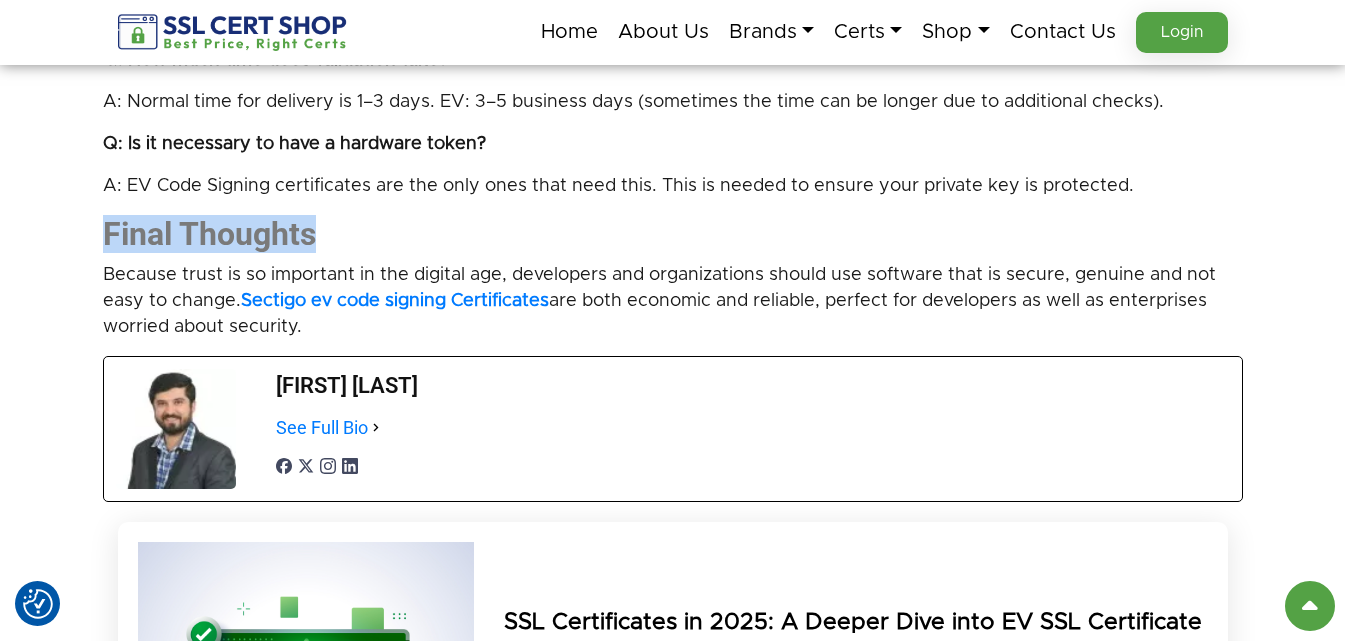 drag, startPoint x: 312, startPoint y: 329, endPoint x: 93, endPoint y: 236, distance: 237.92856 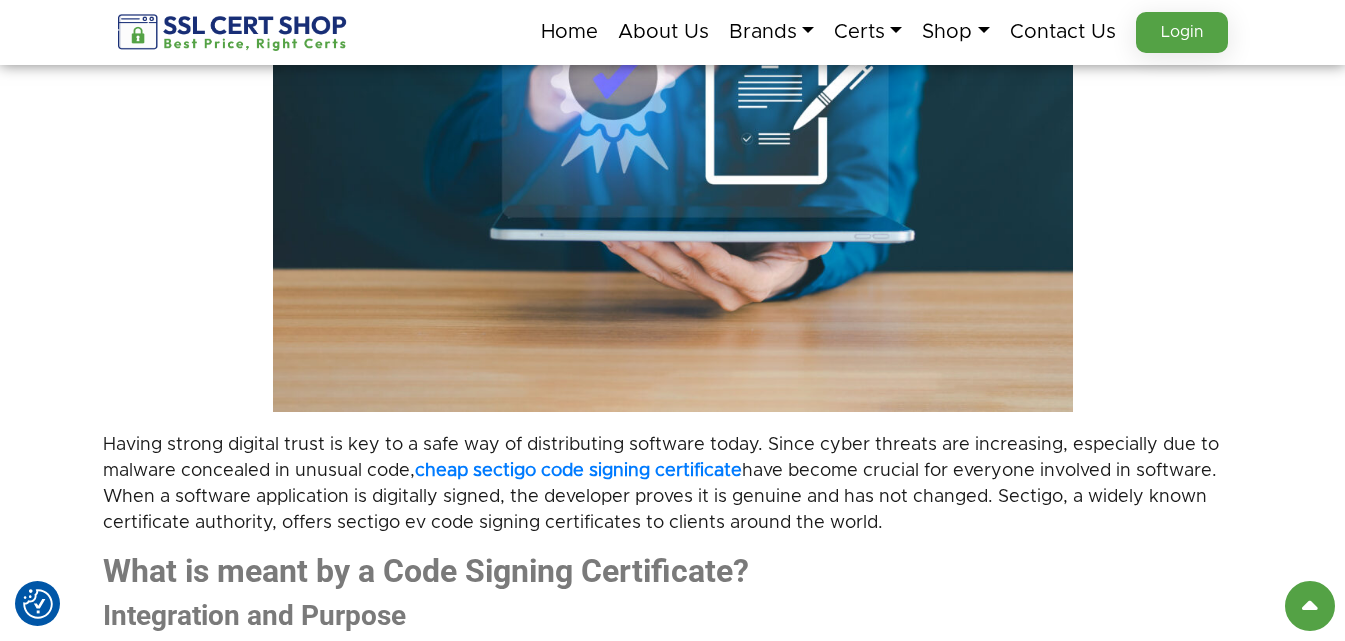 scroll, scrollTop: 0, scrollLeft: 0, axis: both 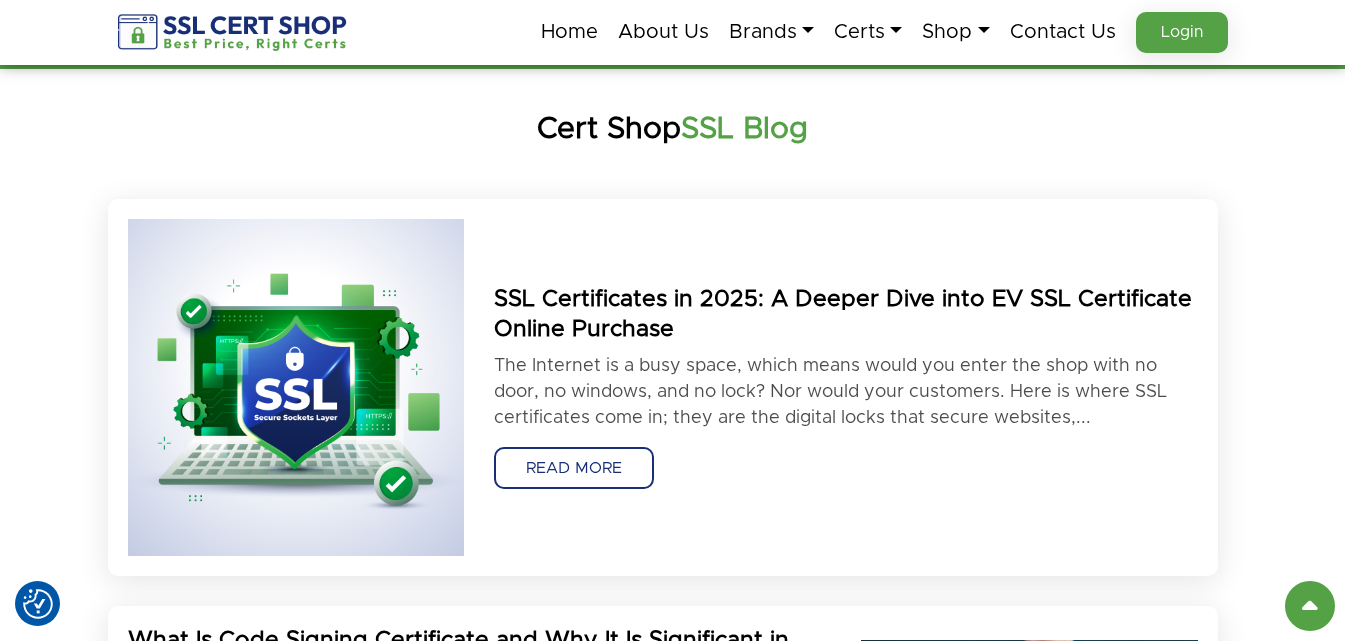 click on "READ MORE" at bounding box center (574, 468) 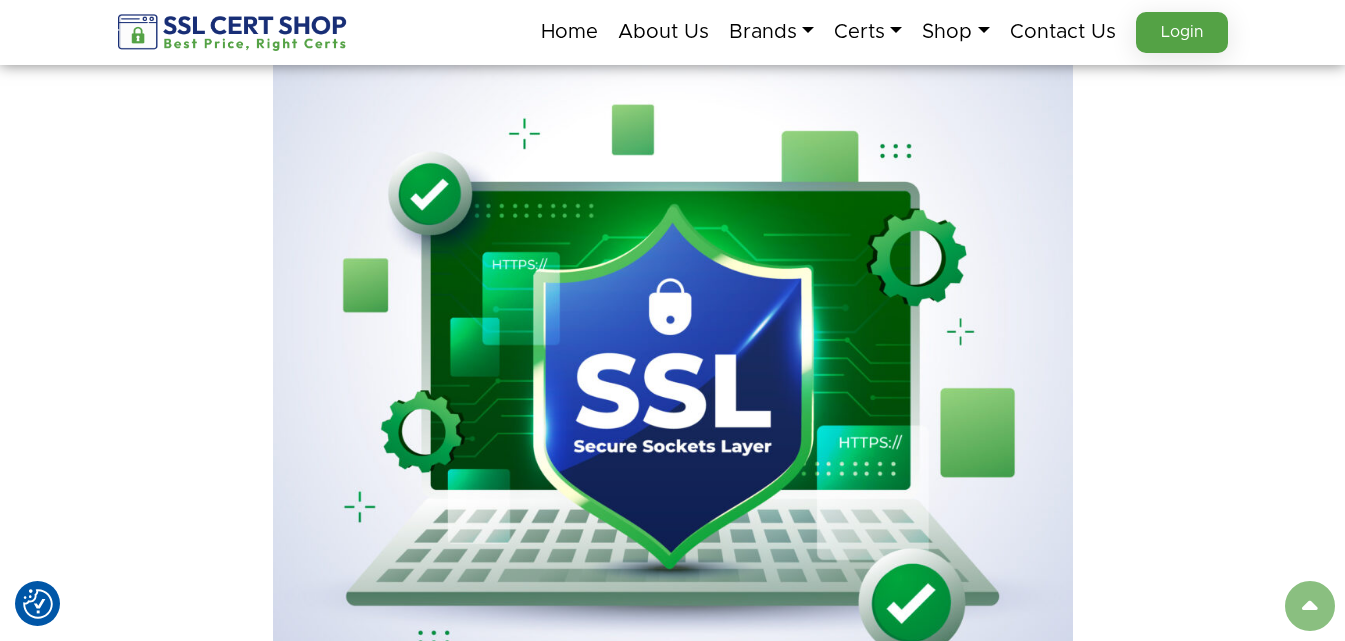 scroll, scrollTop: 1000, scrollLeft: 0, axis: vertical 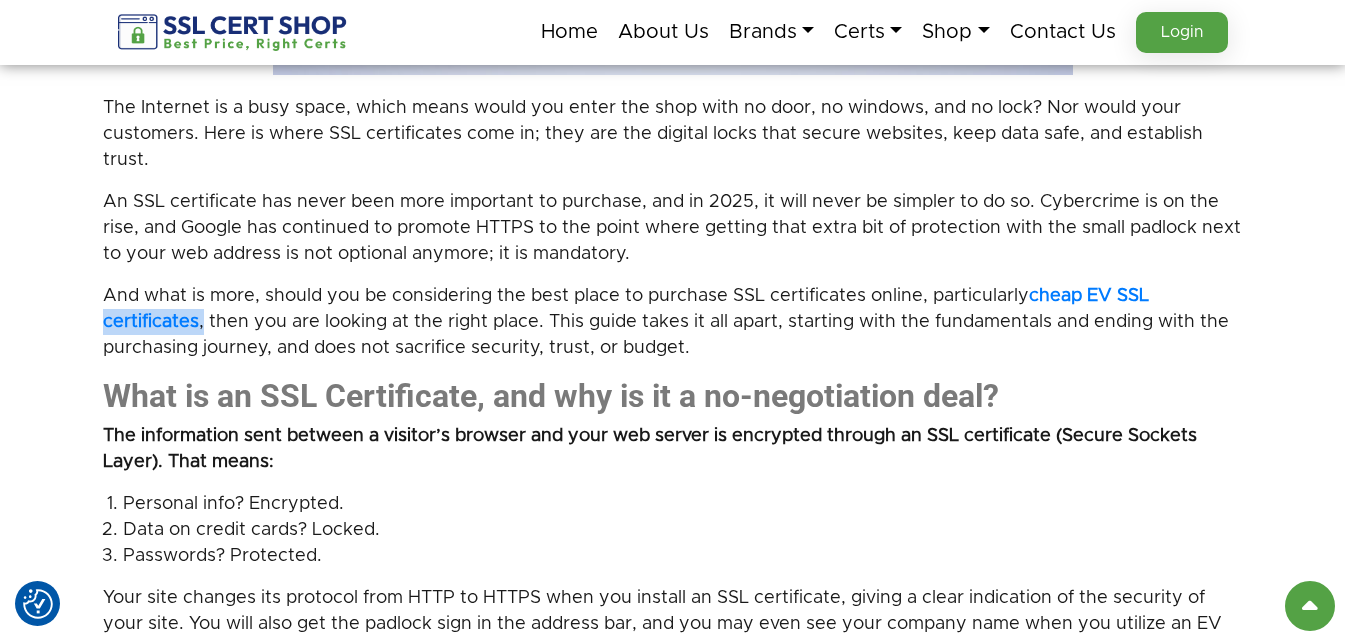 drag, startPoint x: 203, startPoint y: 285, endPoint x: 76, endPoint y: 280, distance: 127.09839 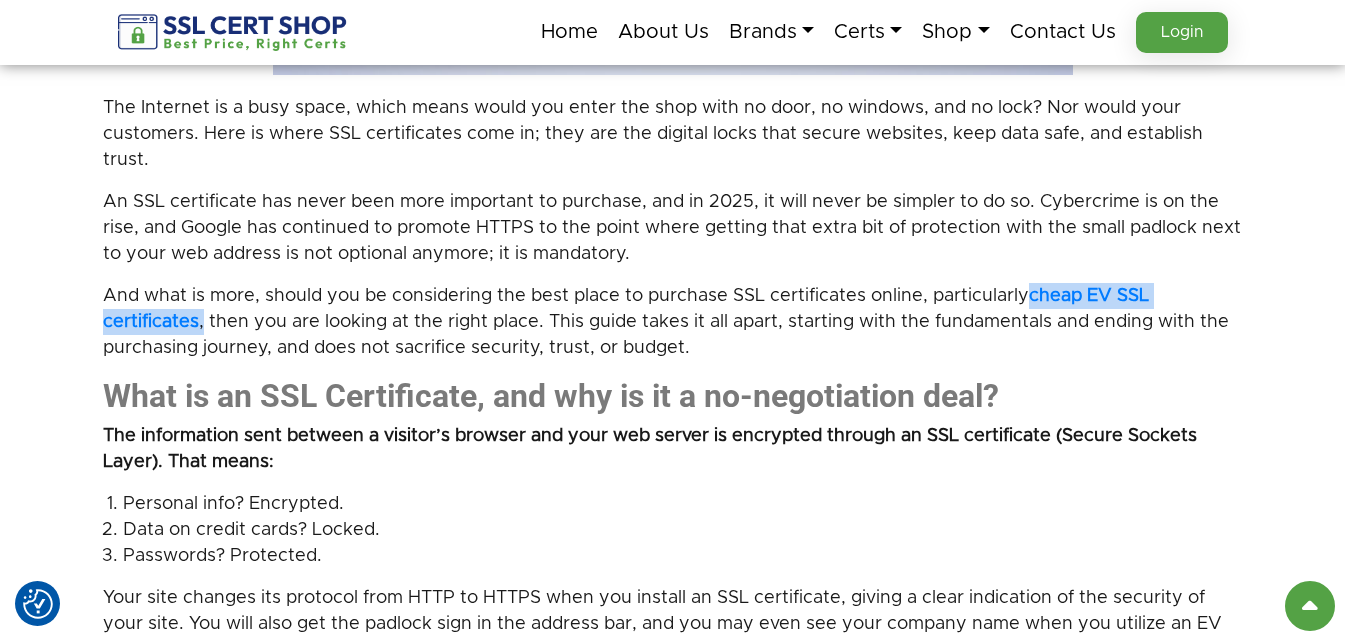 copy on "cheap EV SSL certificates ," 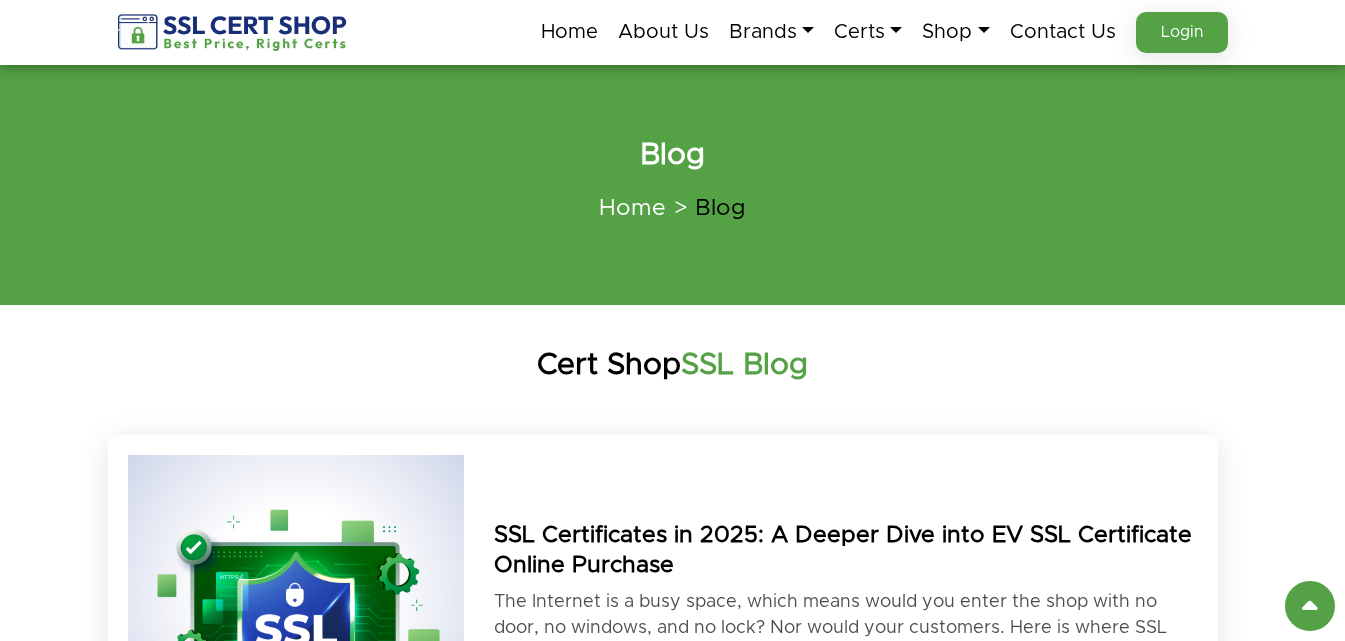 scroll, scrollTop: 536, scrollLeft: 0, axis: vertical 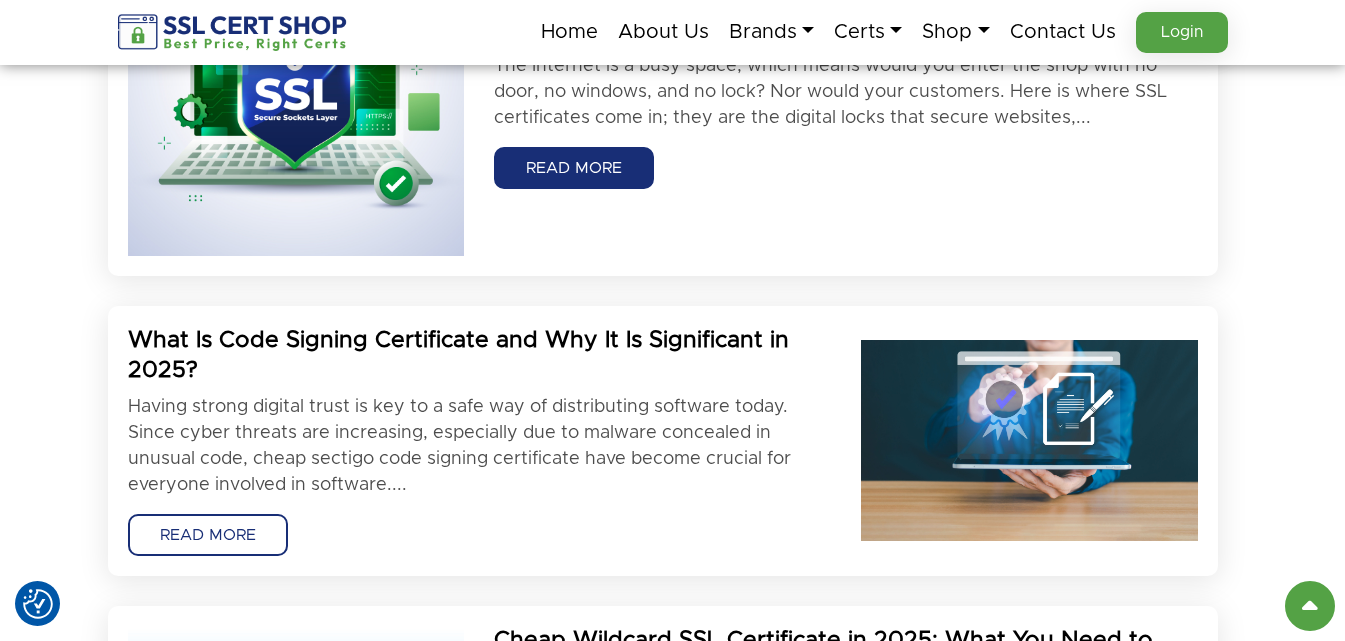 click on "READ MORE" at bounding box center (208, 535) 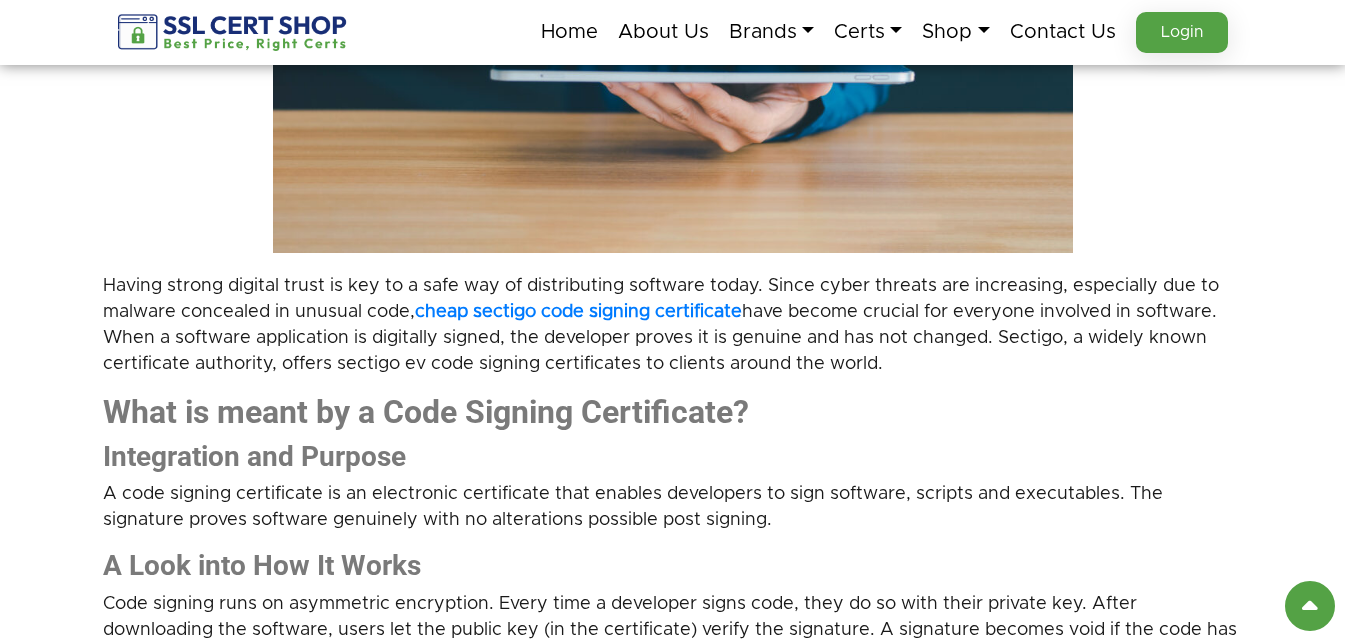 scroll, scrollTop: 700, scrollLeft: 0, axis: vertical 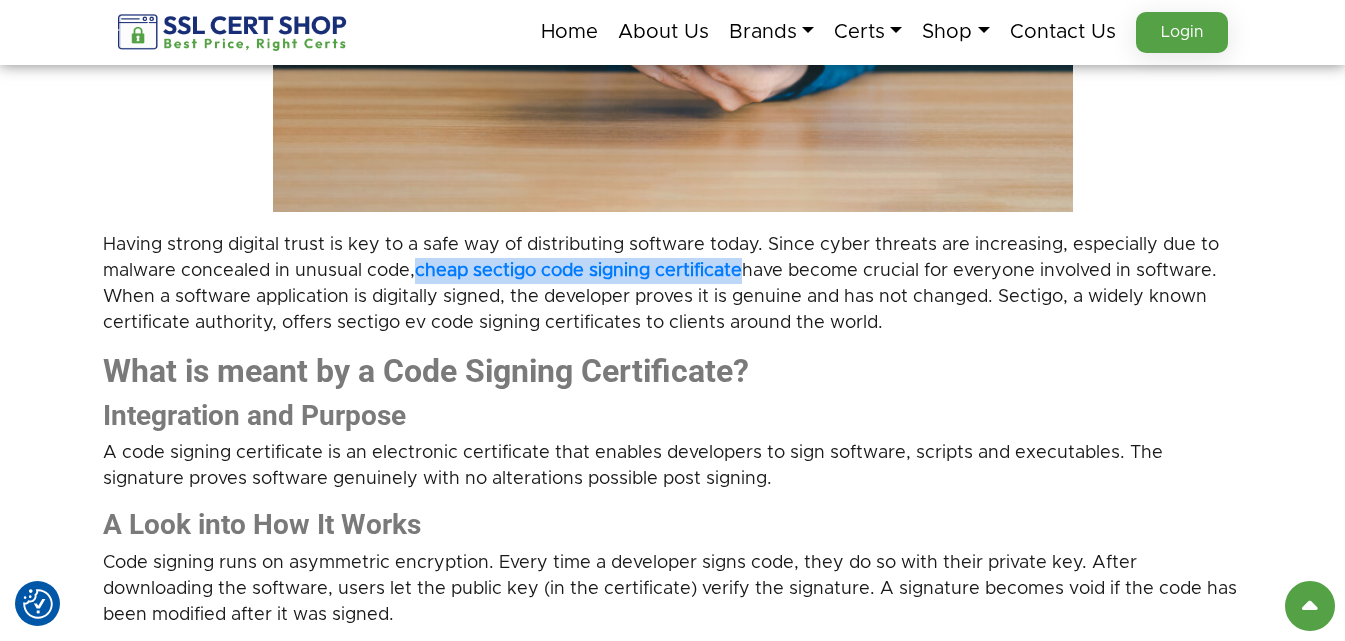 drag, startPoint x: 746, startPoint y: 268, endPoint x: 417, endPoint y: 279, distance: 329.18384 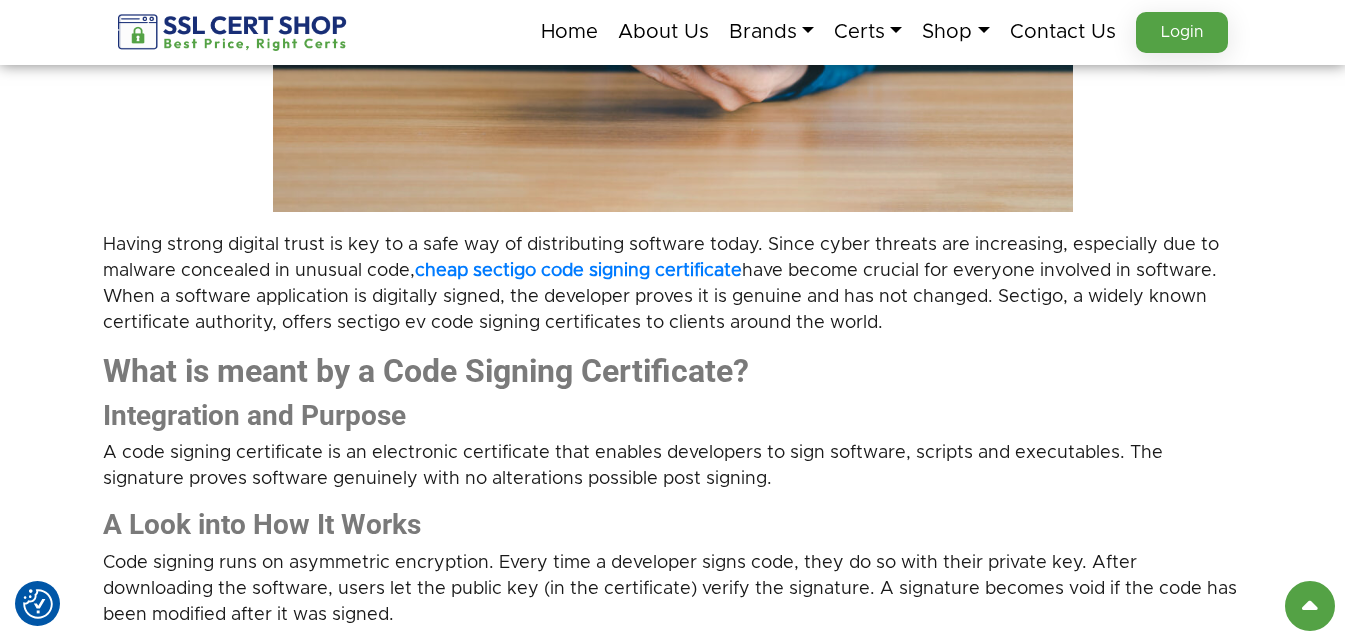 click on "What is meant by a Code Signing Certificate?" at bounding box center [673, 371] 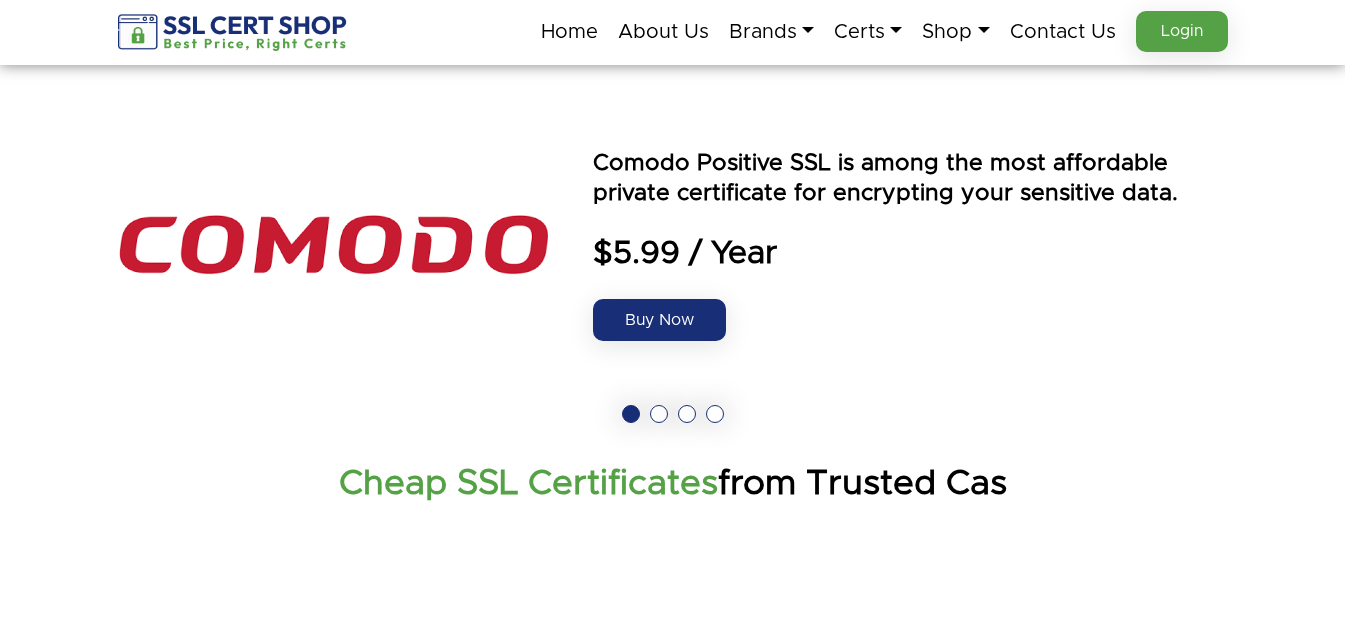 scroll, scrollTop: 0, scrollLeft: 0, axis: both 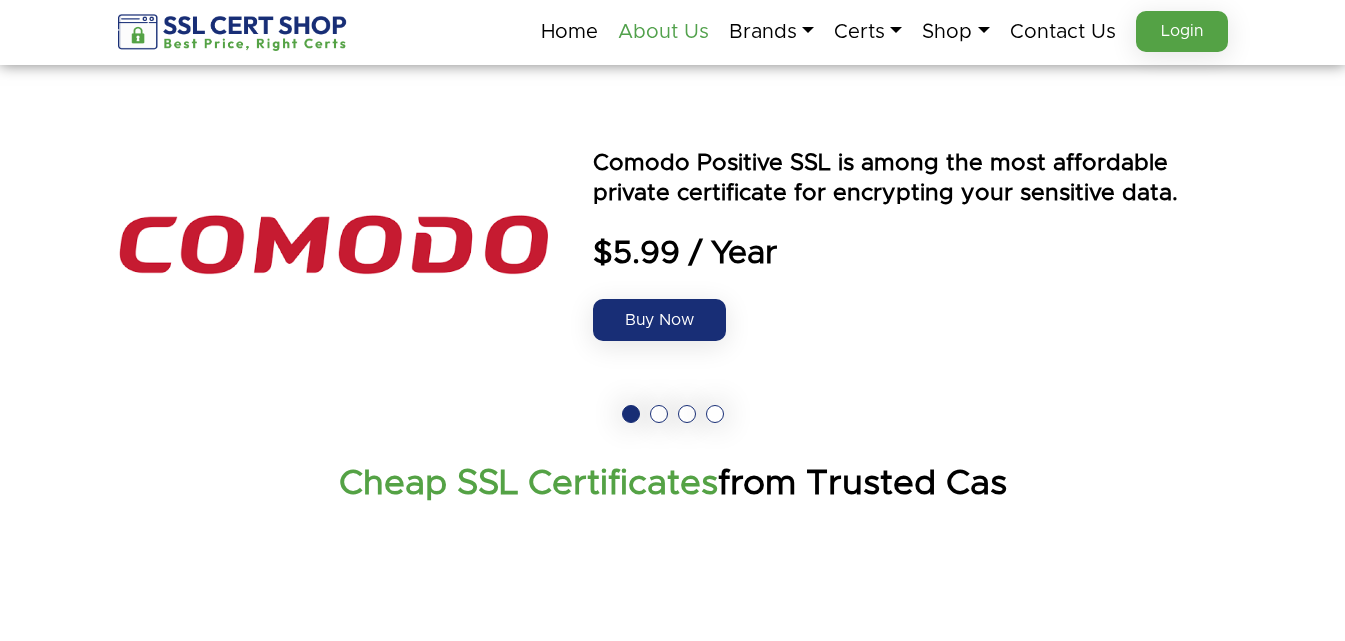 click on "About Us" at bounding box center [663, 32] 